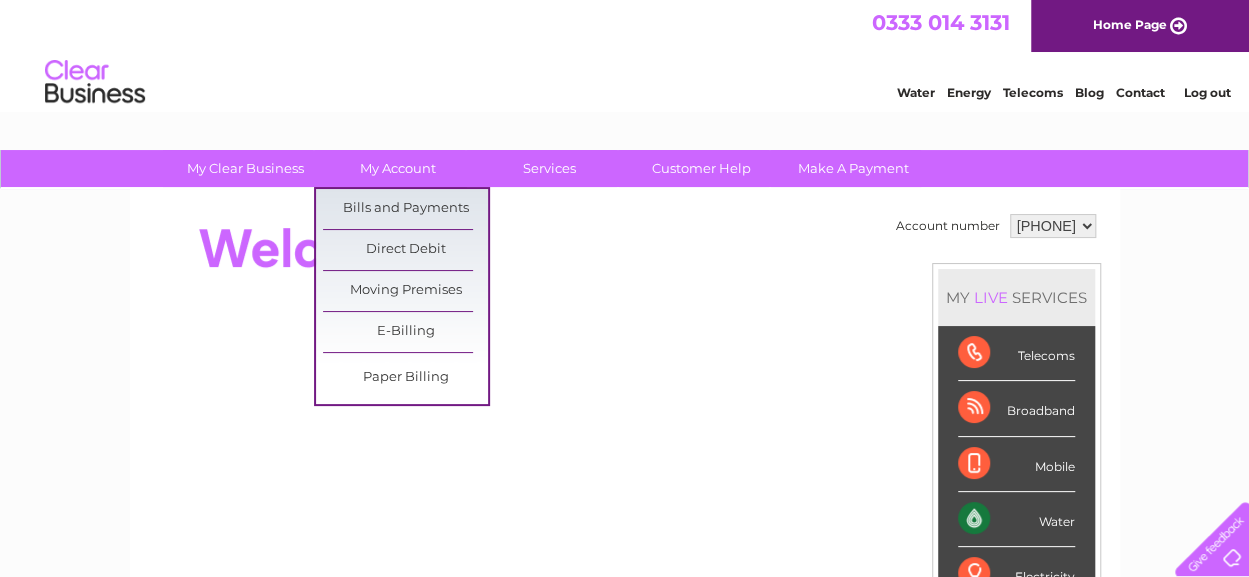 scroll, scrollTop: 0, scrollLeft: 0, axis: both 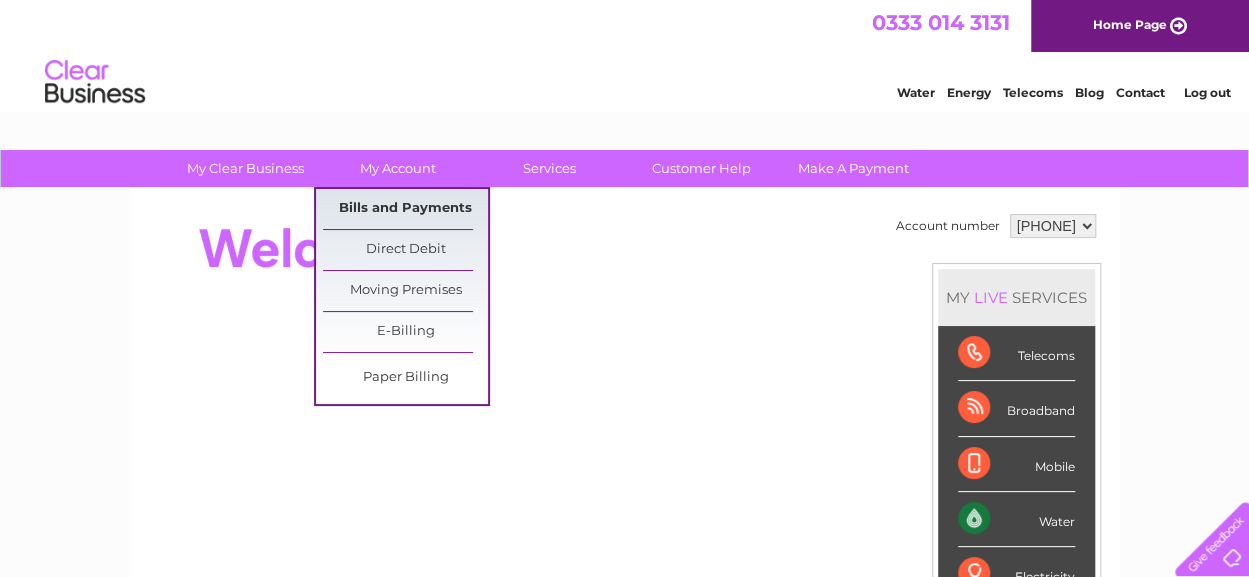 click on "Bills and Payments" at bounding box center [405, 209] 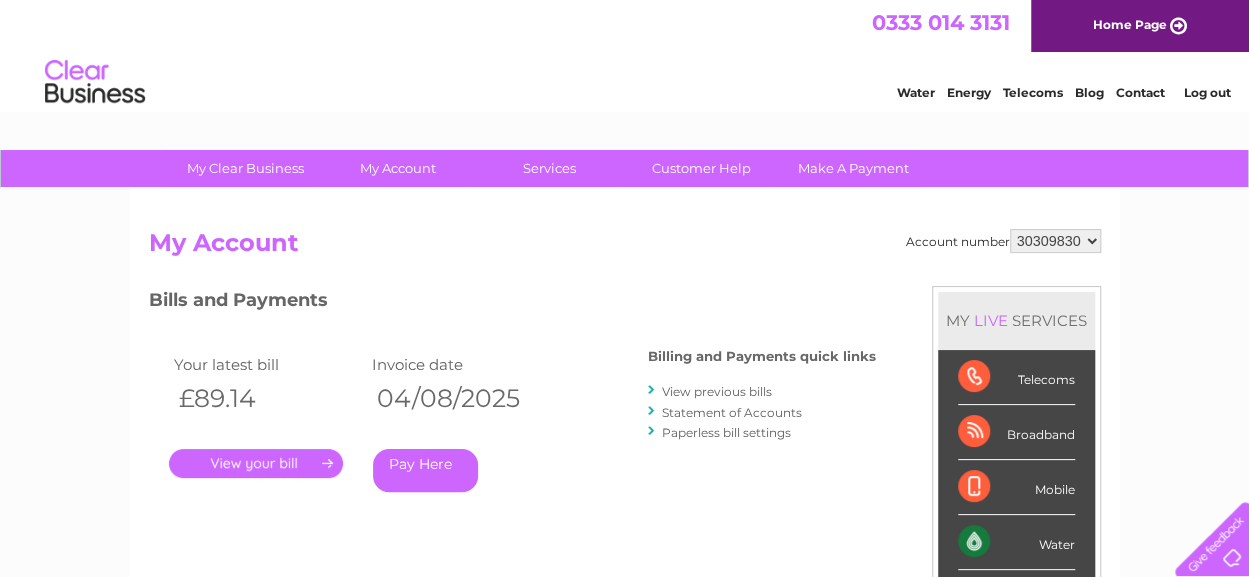 scroll, scrollTop: 0, scrollLeft: 0, axis: both 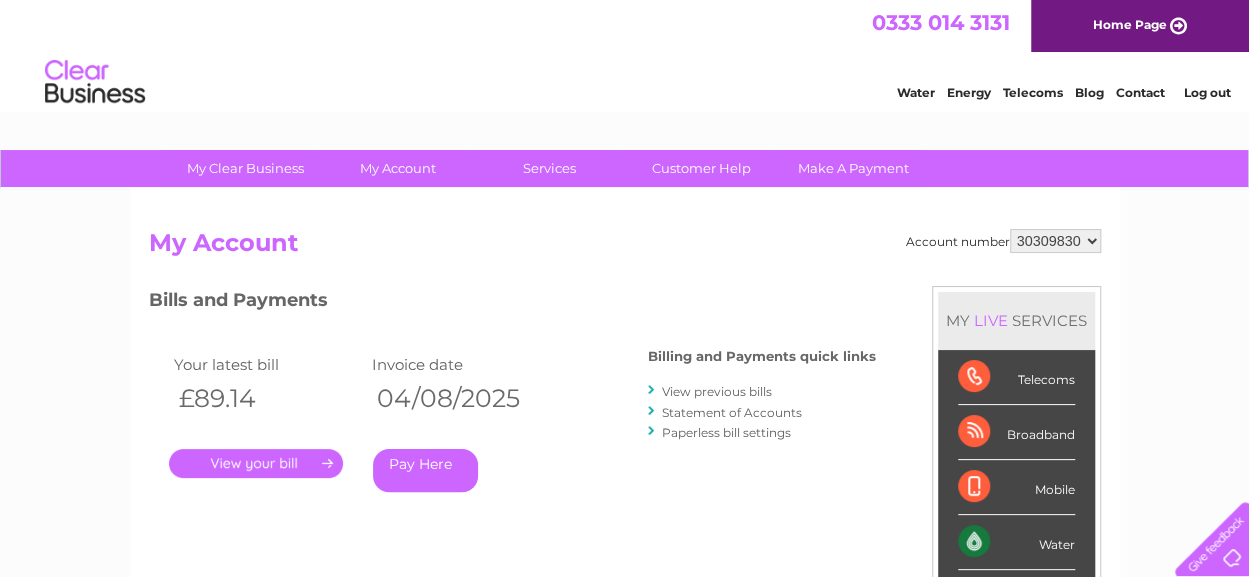 click on "Statement of Accounts" at bounding box center (732, 412) 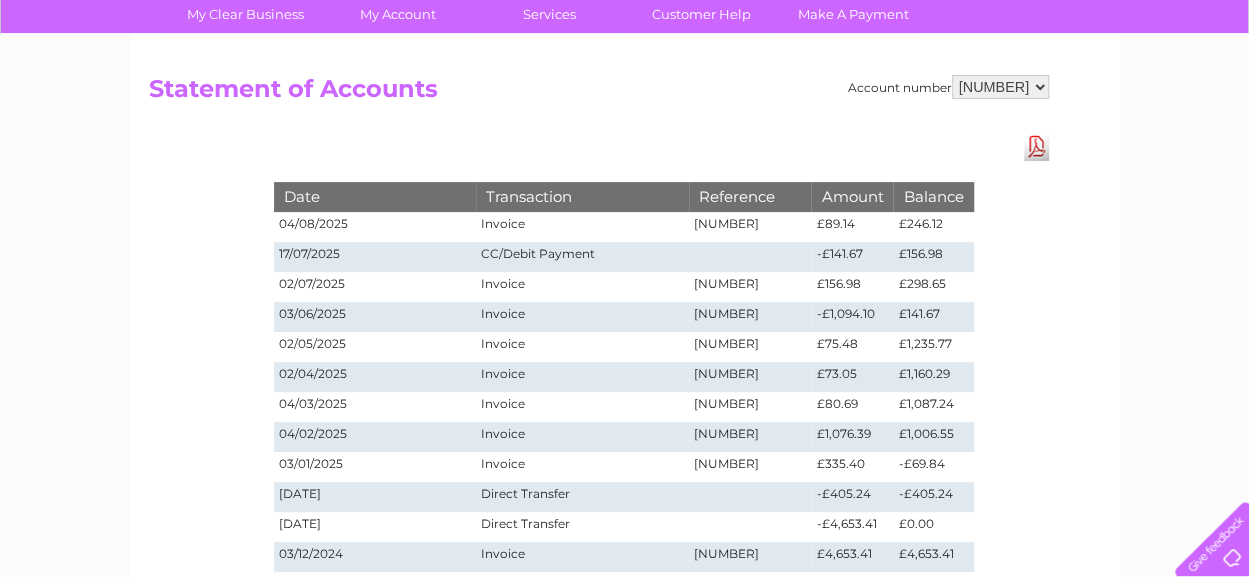 scroll, scrollTop: 135, scrollLeft: 0, axis: vertical 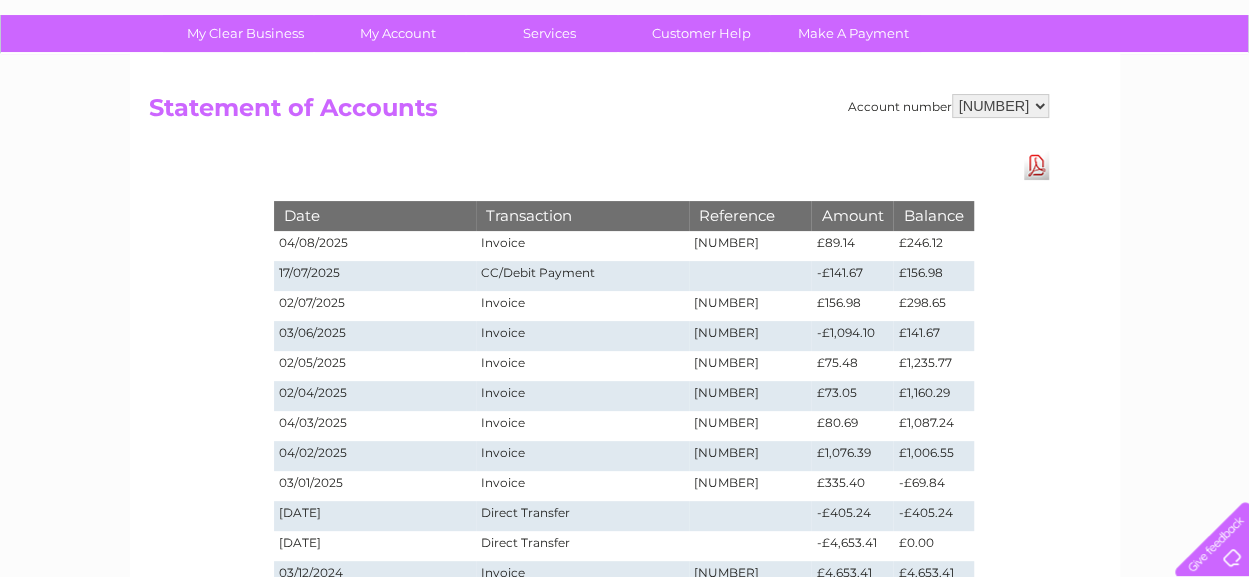 click on "Download Pdf" at bounding box center (1036, 165) 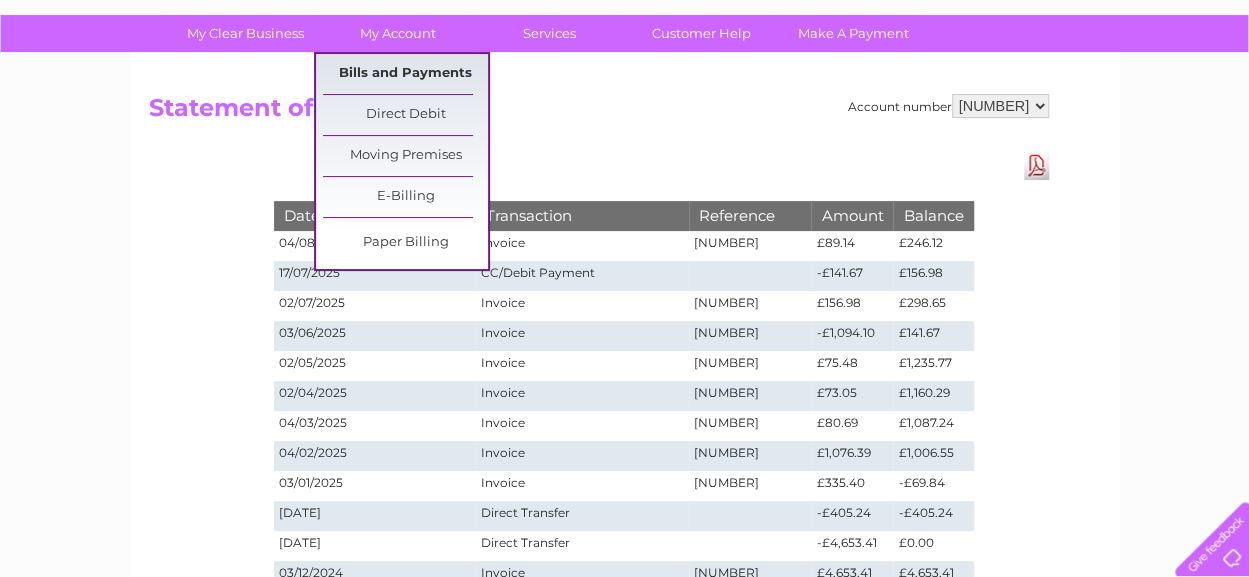 click on "Bills and Payments" at bounding box center (405, 74) 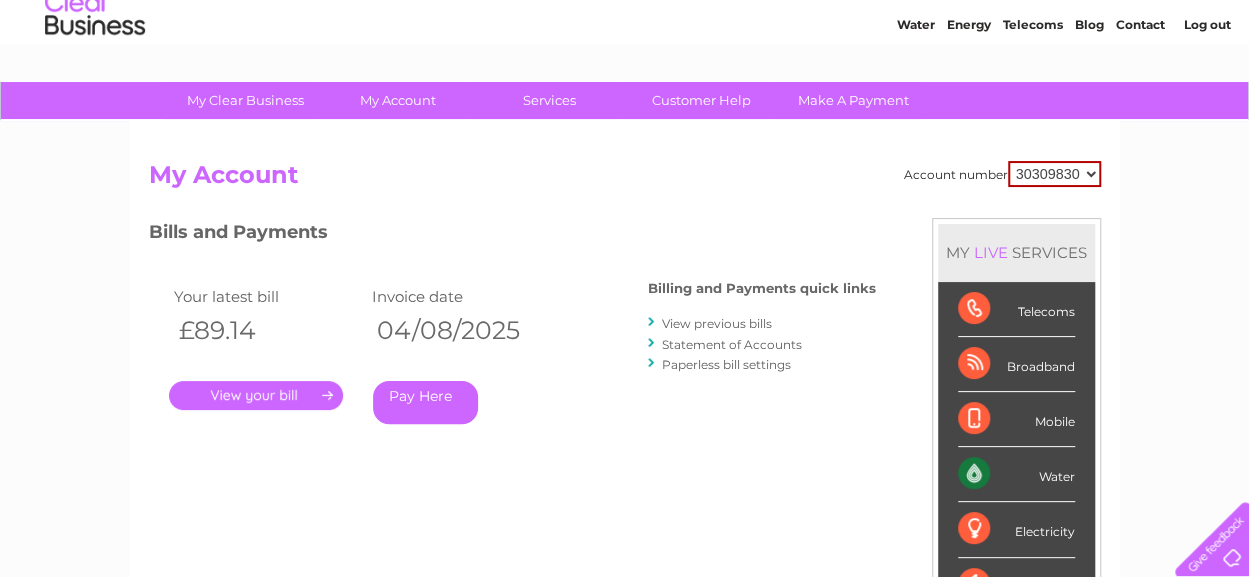 scroll, scrollTop: 100, scrollLeft: 0, axis: vertical 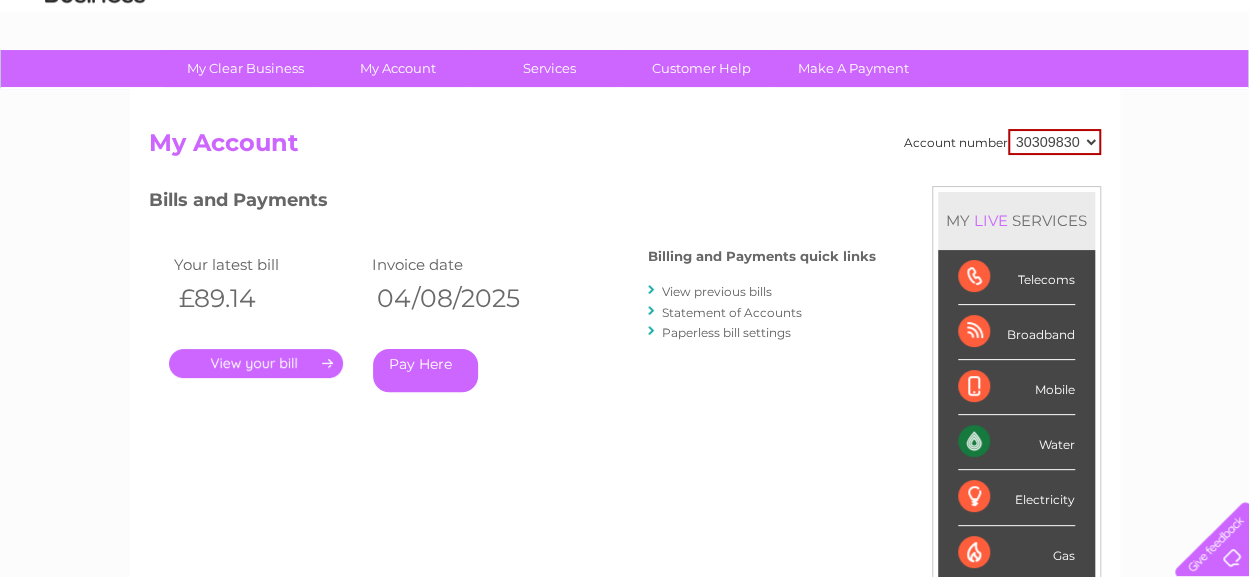 click on "." at bounding box center (256, 363) 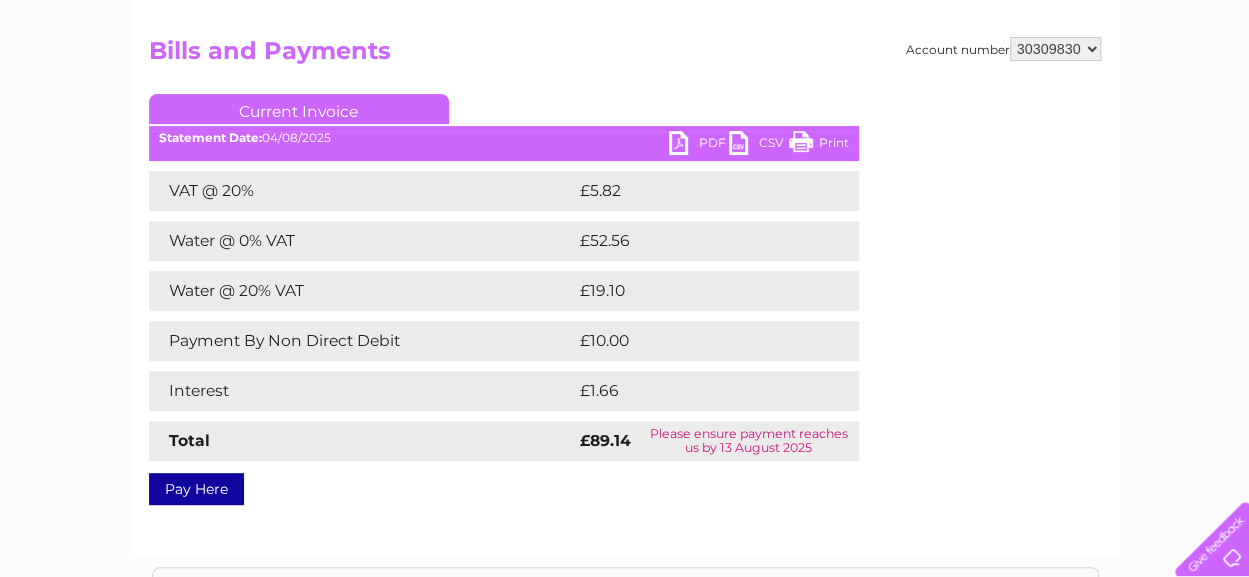 scroll, scrollTop: 200, scrollLeft: 0, axis: vertical 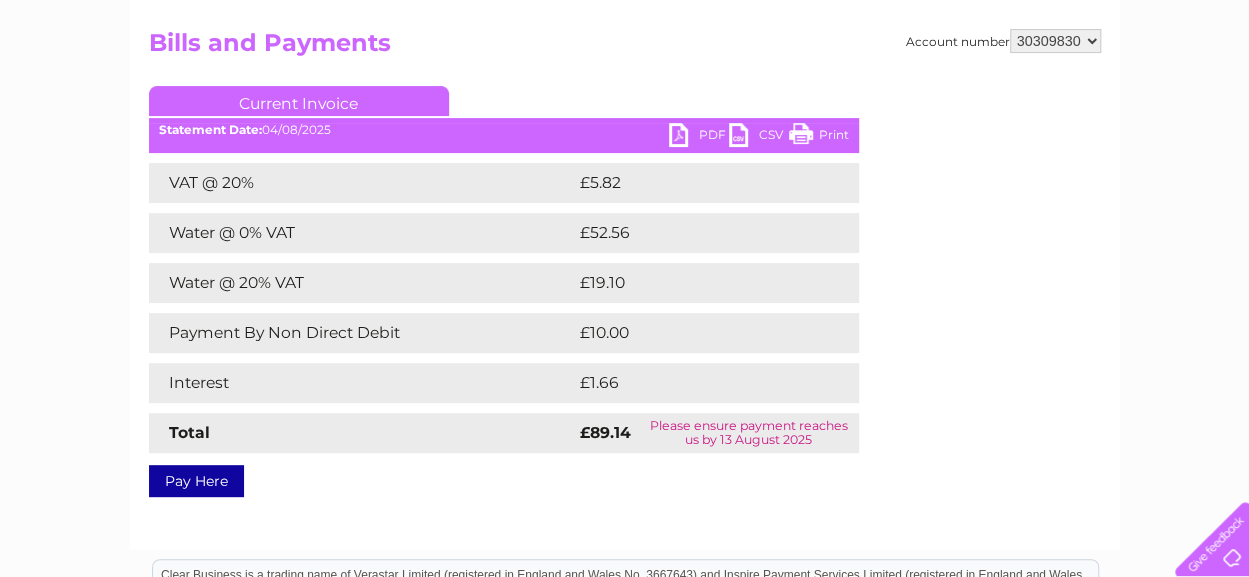 click on "PDF" at bounding box center [699, 137] 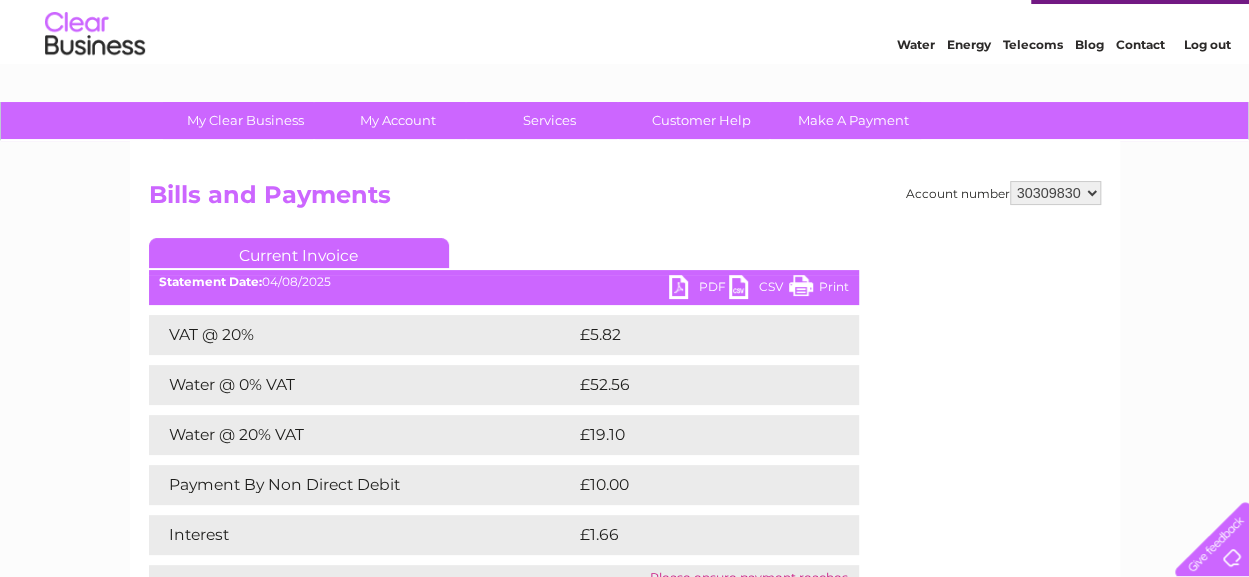 scroll, scrollTop: 0, scrollLeft: 0, axis: both 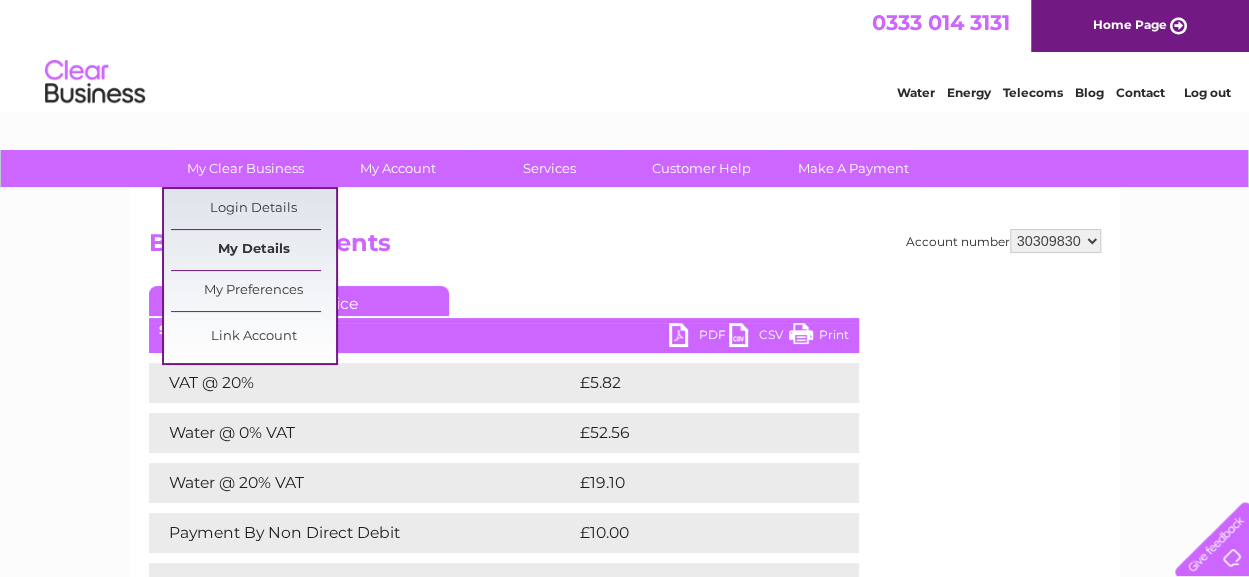 click on "My Details" at bounding box center [253, 250] 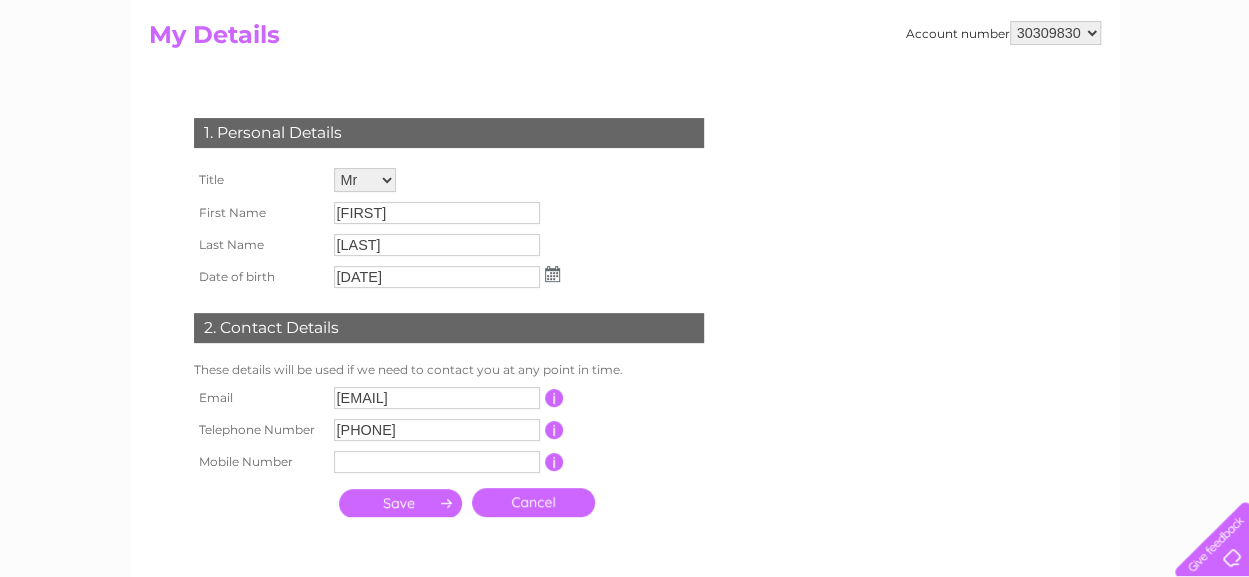 scroll, scrollTop: 100, scrollLeft: 0, axis: vertical 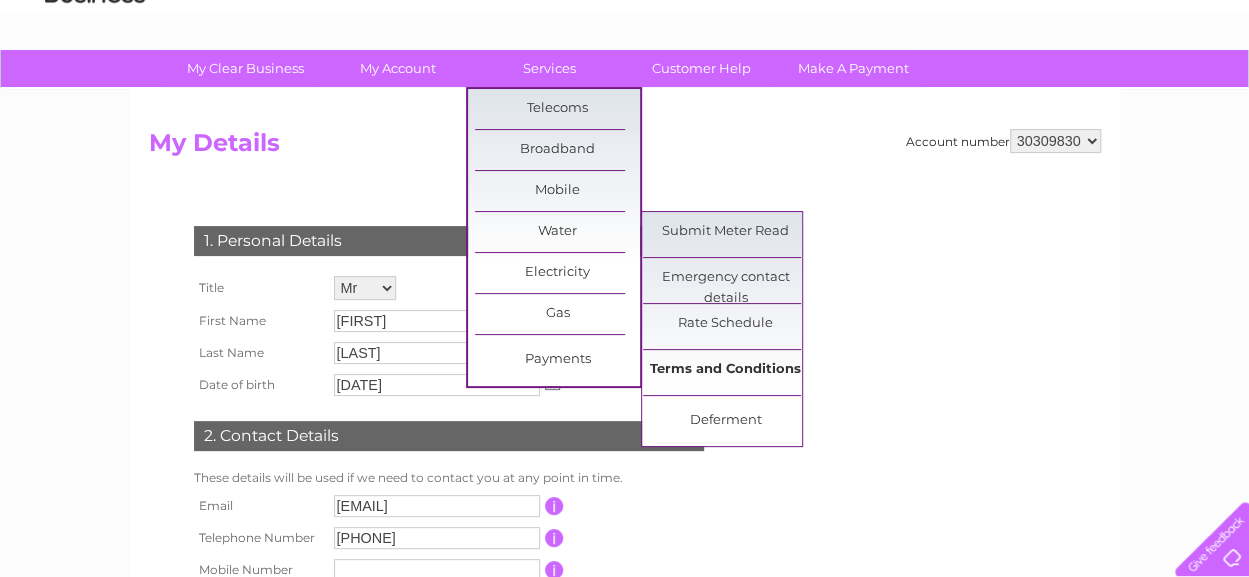 click on "Terms and Conditions" at bounding box center [725, 370] 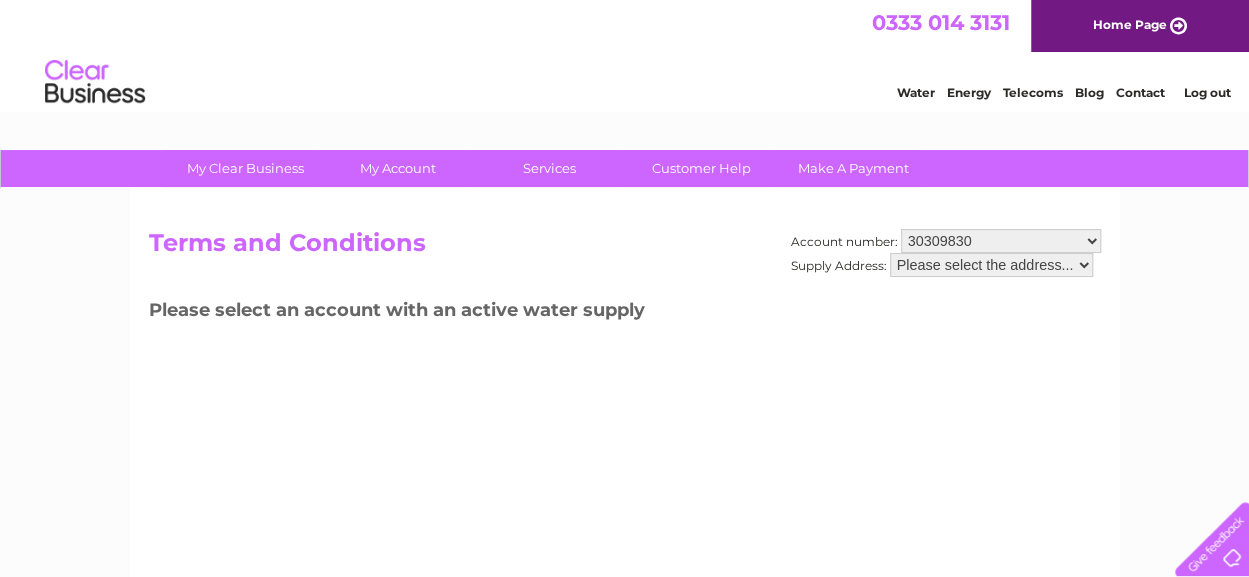 scroll, scrollTop: 0, scrollLeft: 0, axis: both 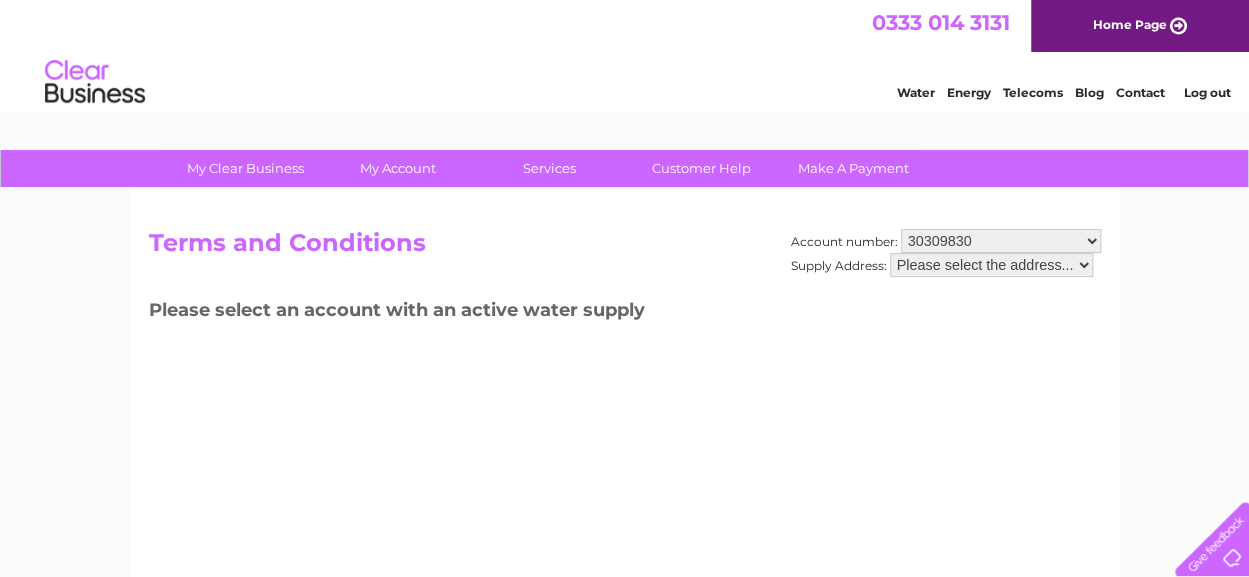 click on "Account number:
30309830
Supply Address:
Please select the address..." at bounding box center (946, 263) 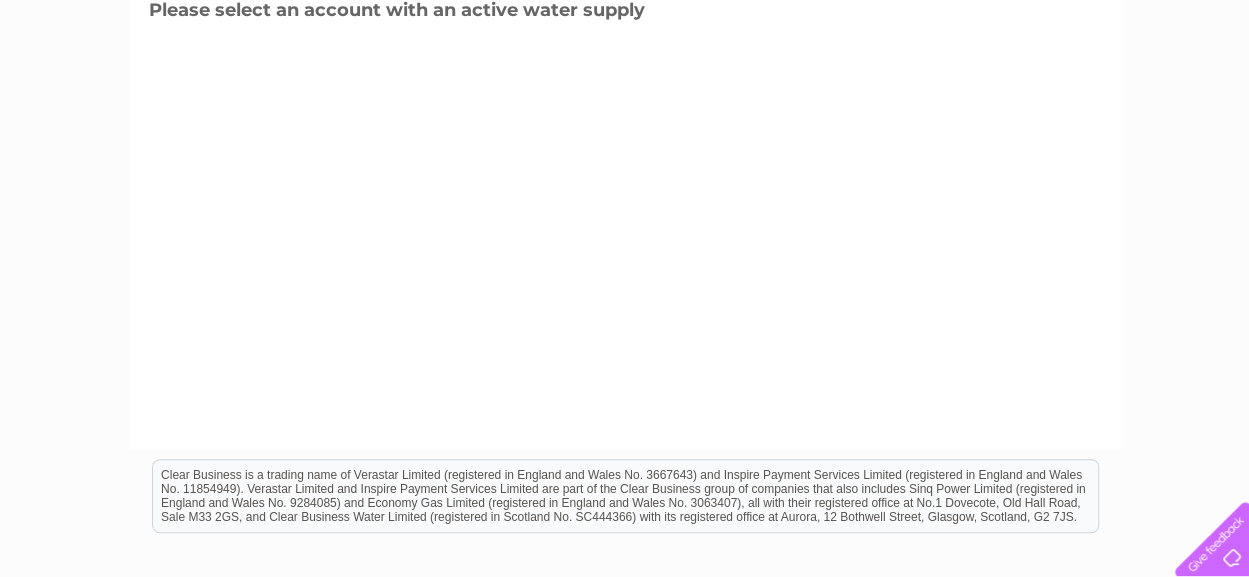 scroll, scrollTop: 0, scrollLeft: 0, axis: both 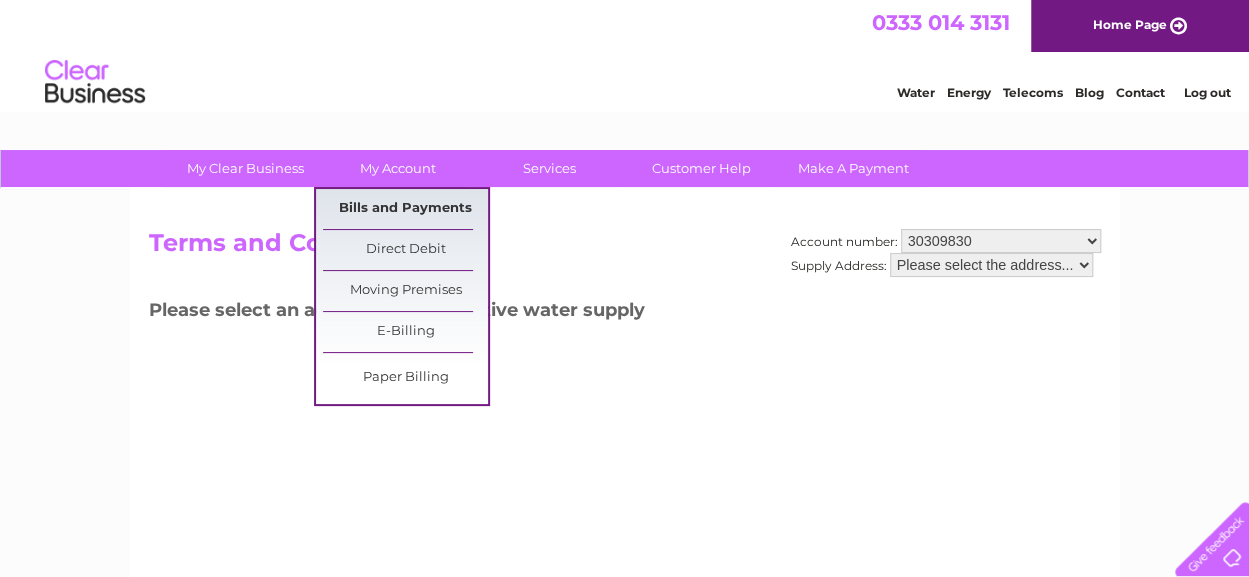 click on "Bills and Payments" at bounding box center [405, 209] 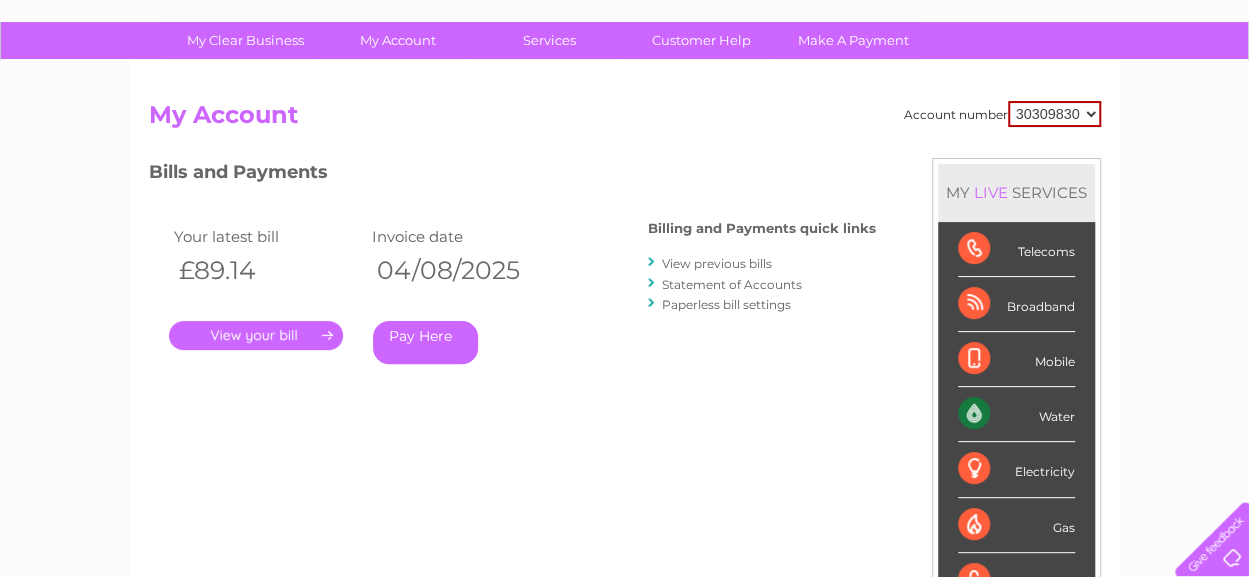 scroll, scrollTop: 28, scrollLeft: 0, axis: vertical 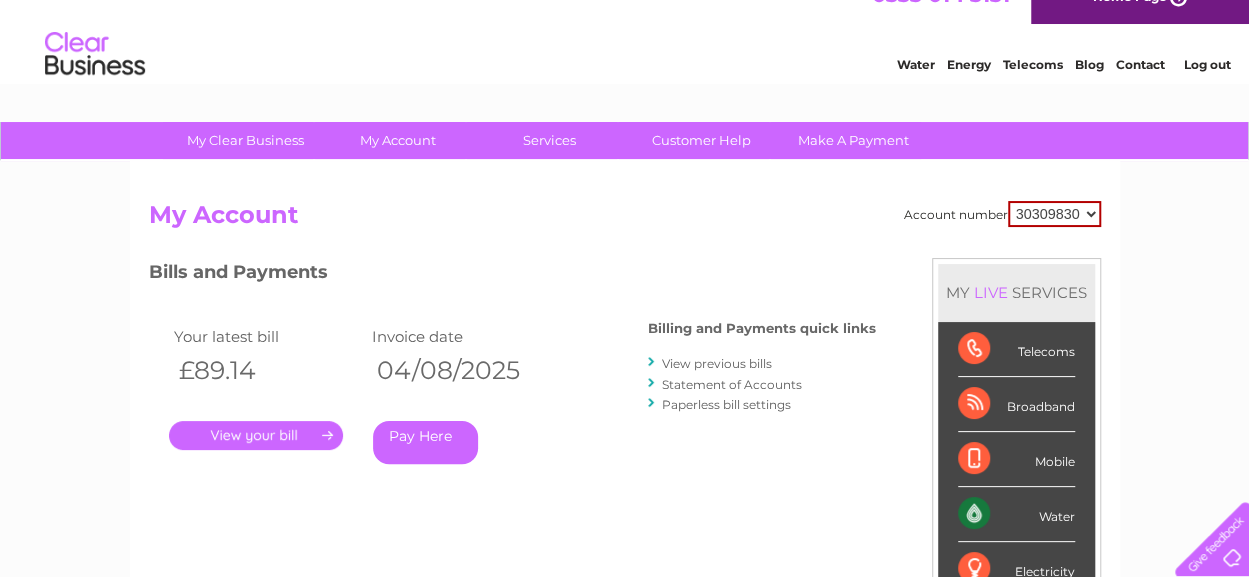 click on "." at bounding box center (256, 435) 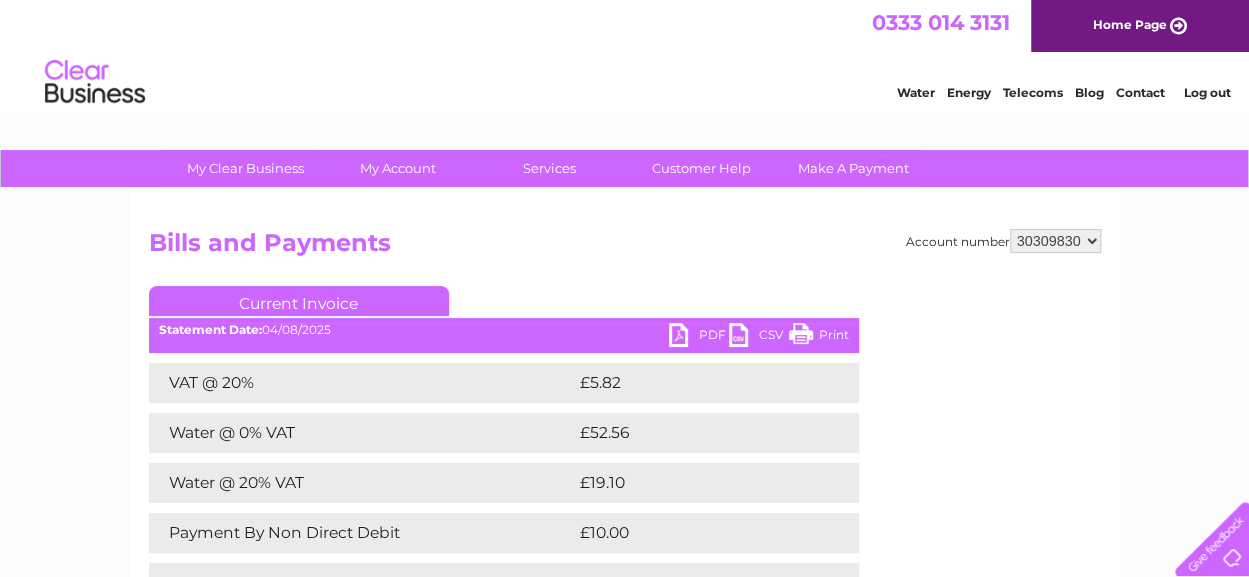 scroll, scrollTop: 0, scrollLeft: 0, axis: both 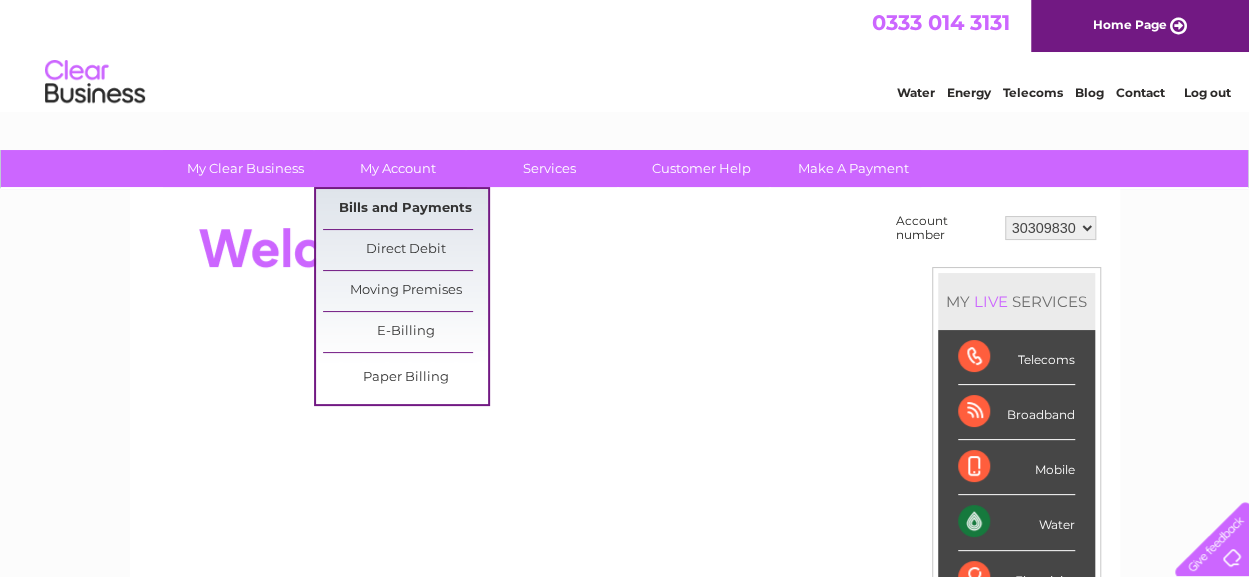 click on "Bills and Payments" at bounding box center (405, 209) 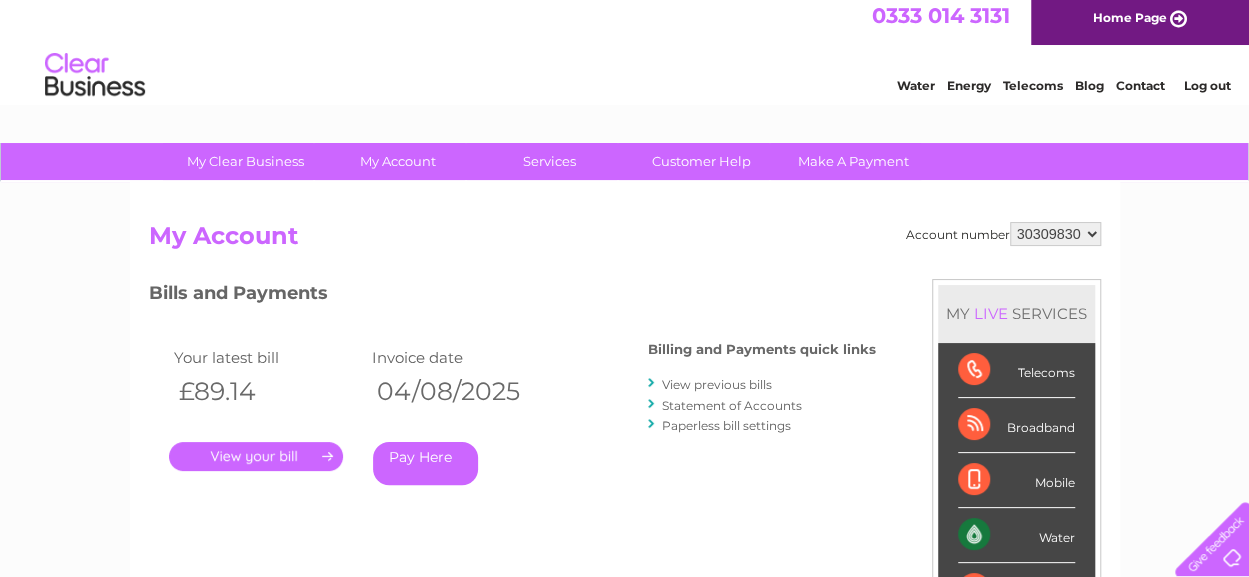 scroll, scrollTop: 0, scrollLeft: 0, axis: both 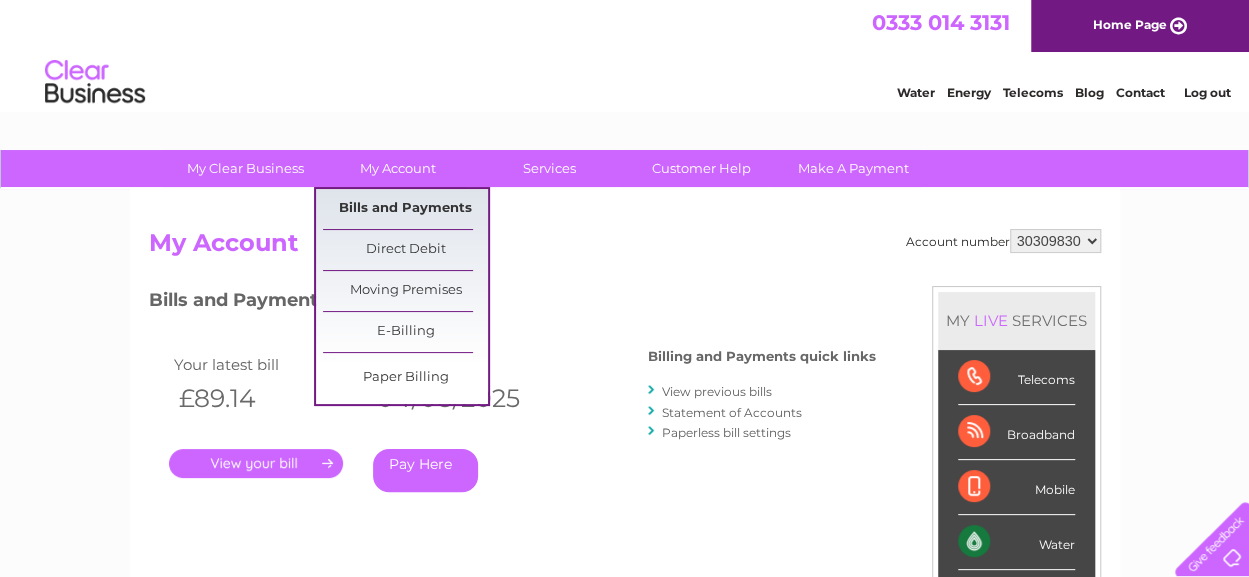 click on "Bills and Payments" at bounding box center (405, 209) 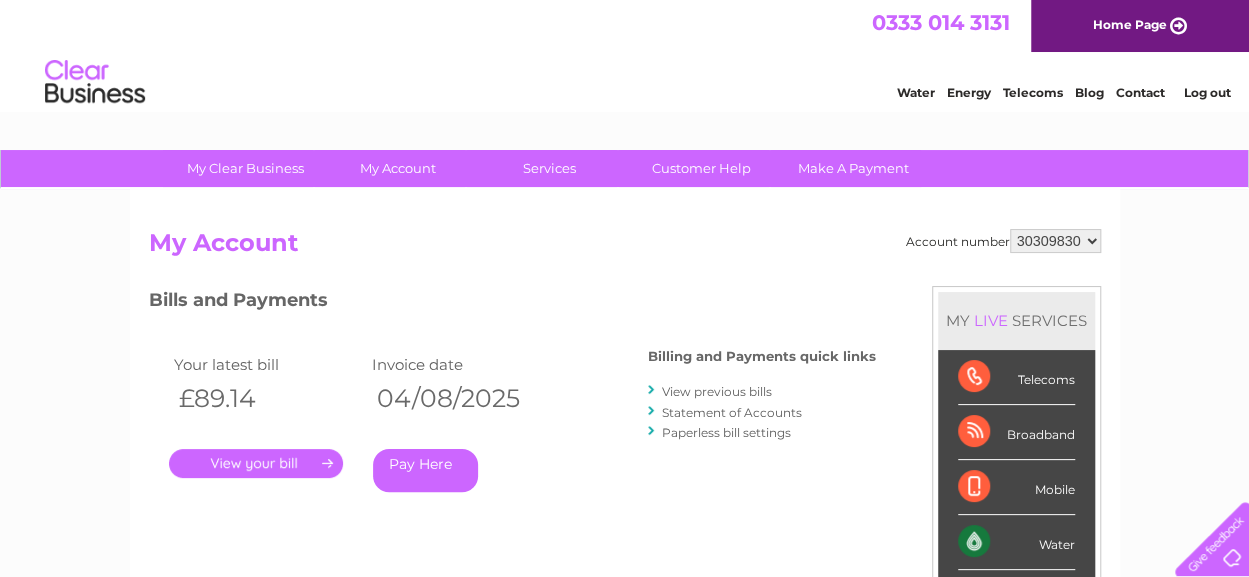 scroll, scrollTop: 0, scrollLeft: 0, axis: both 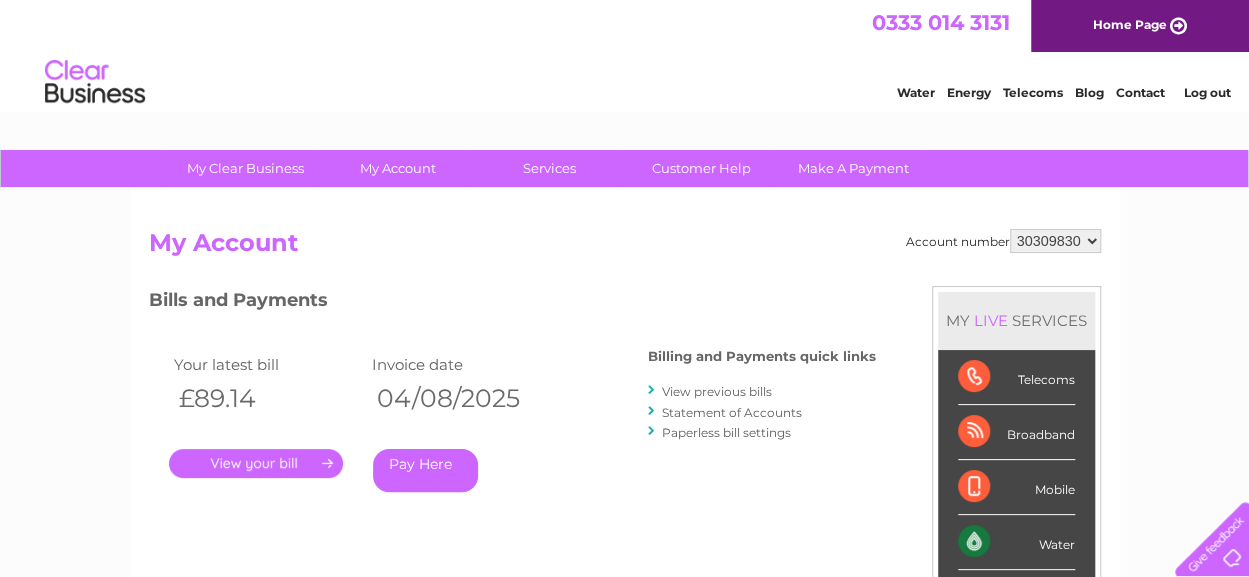 click on "View previous bills" at bounding box center (717, 391) 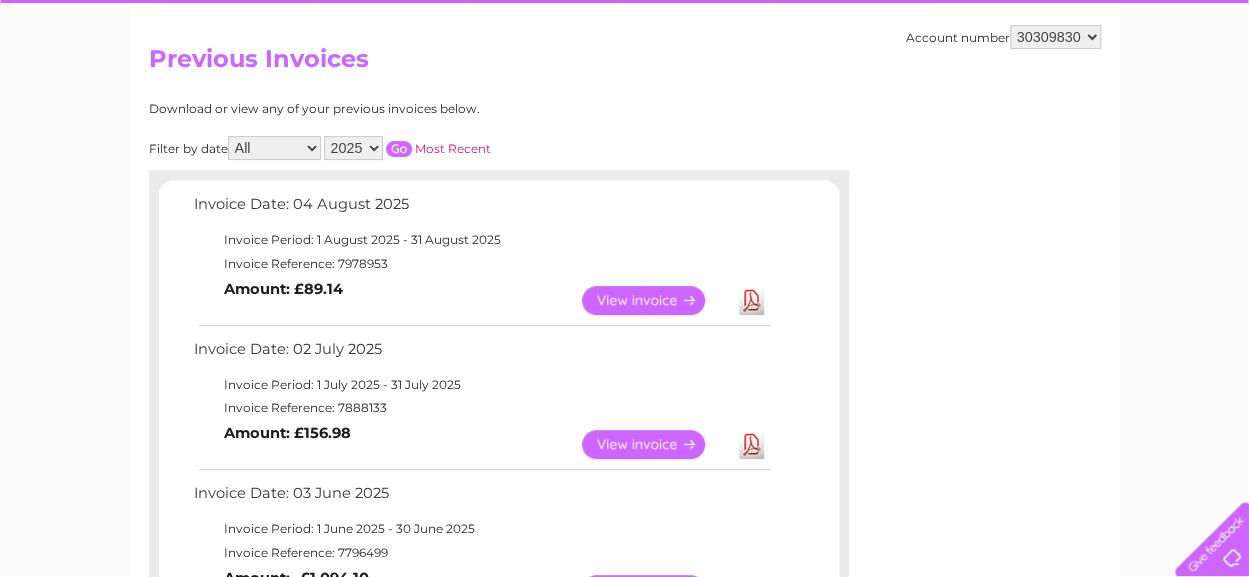 scroll, scrollTop: 100, scrollLeft: 0, axis: vertical 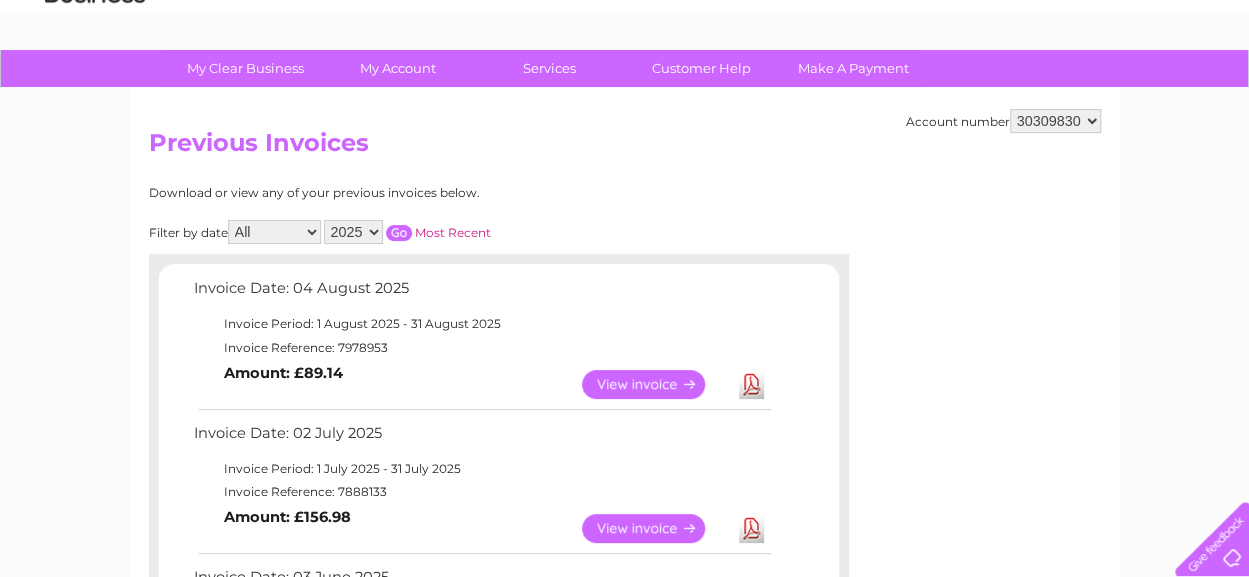 click on "Most Recent" at bounding box center [453, 232] 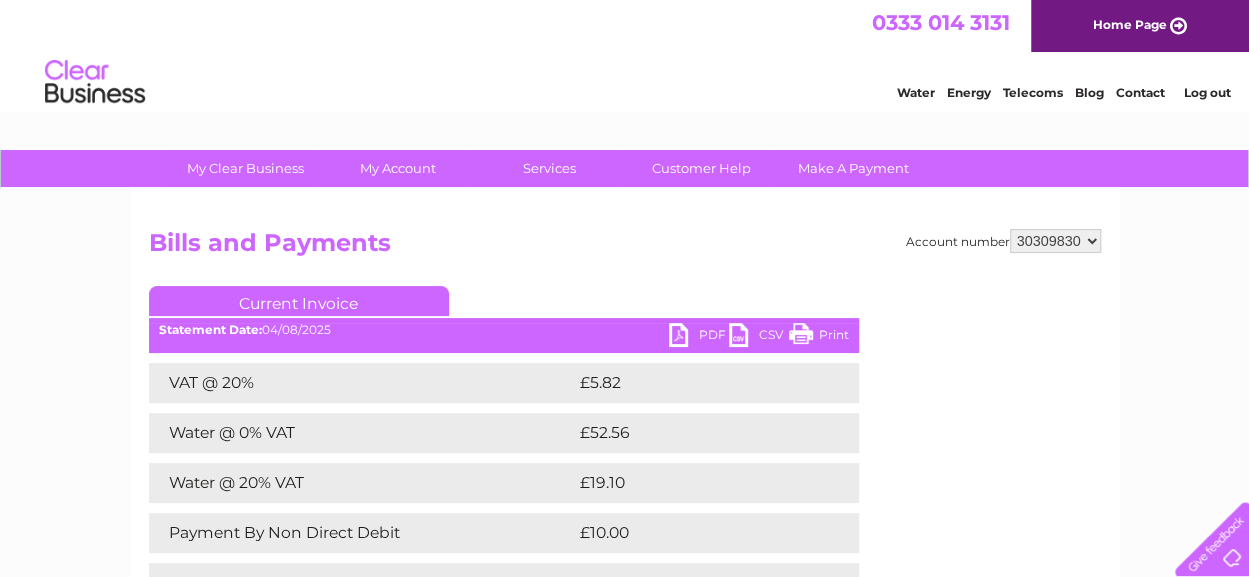 scroll, scrollTop: 0, scrollLeft: 0, axis: both 